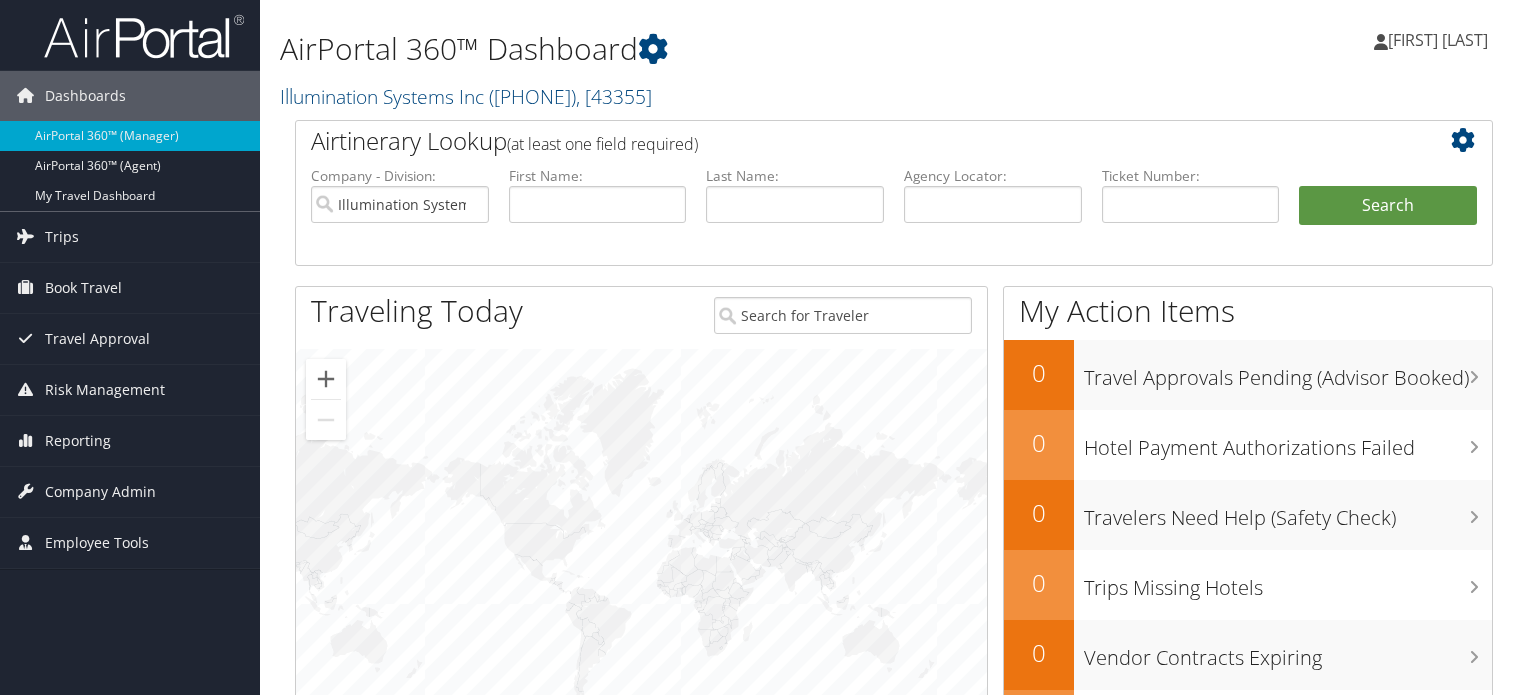 scroll, scrollTop: 0, scrollLeft: 0, axis: both 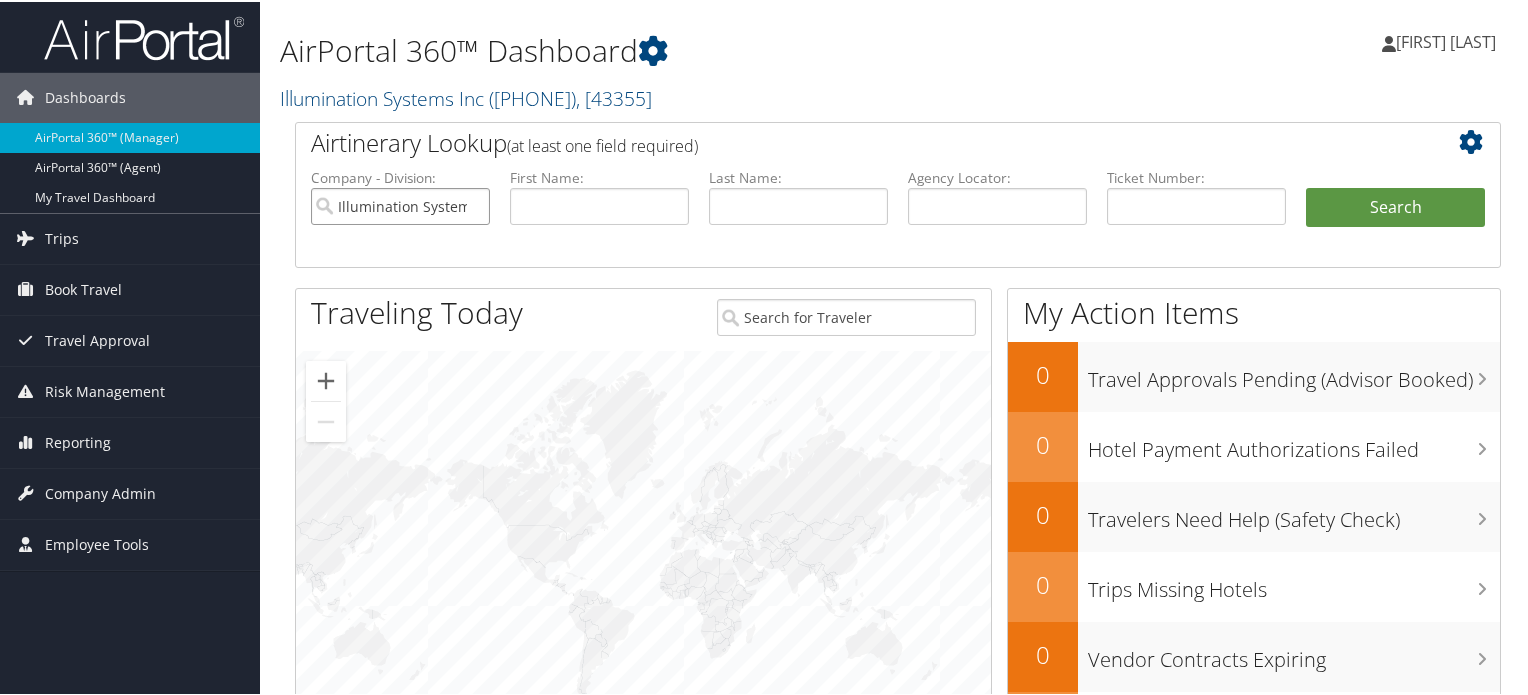 click on "Illumination Systems Inc" at bounding box center (400, 204) 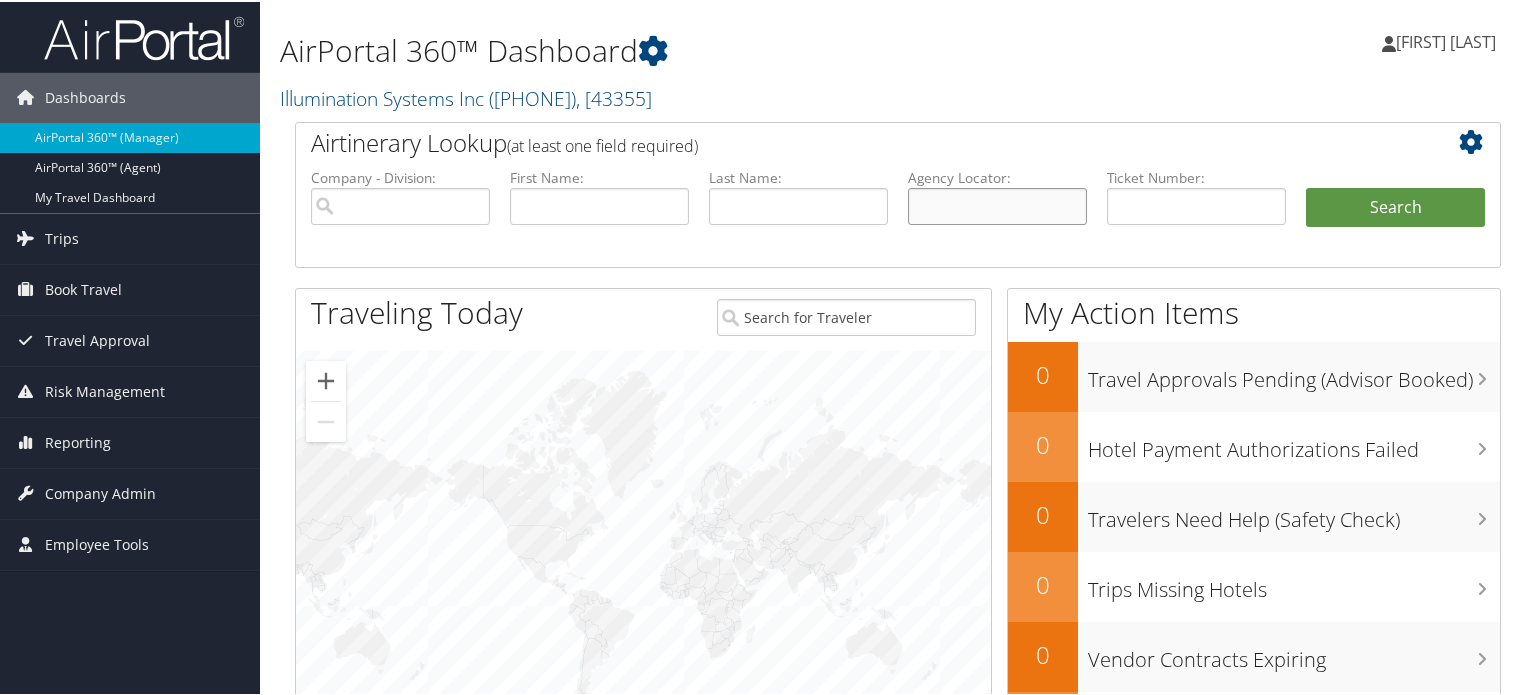 click at bounding box center [997, 204] 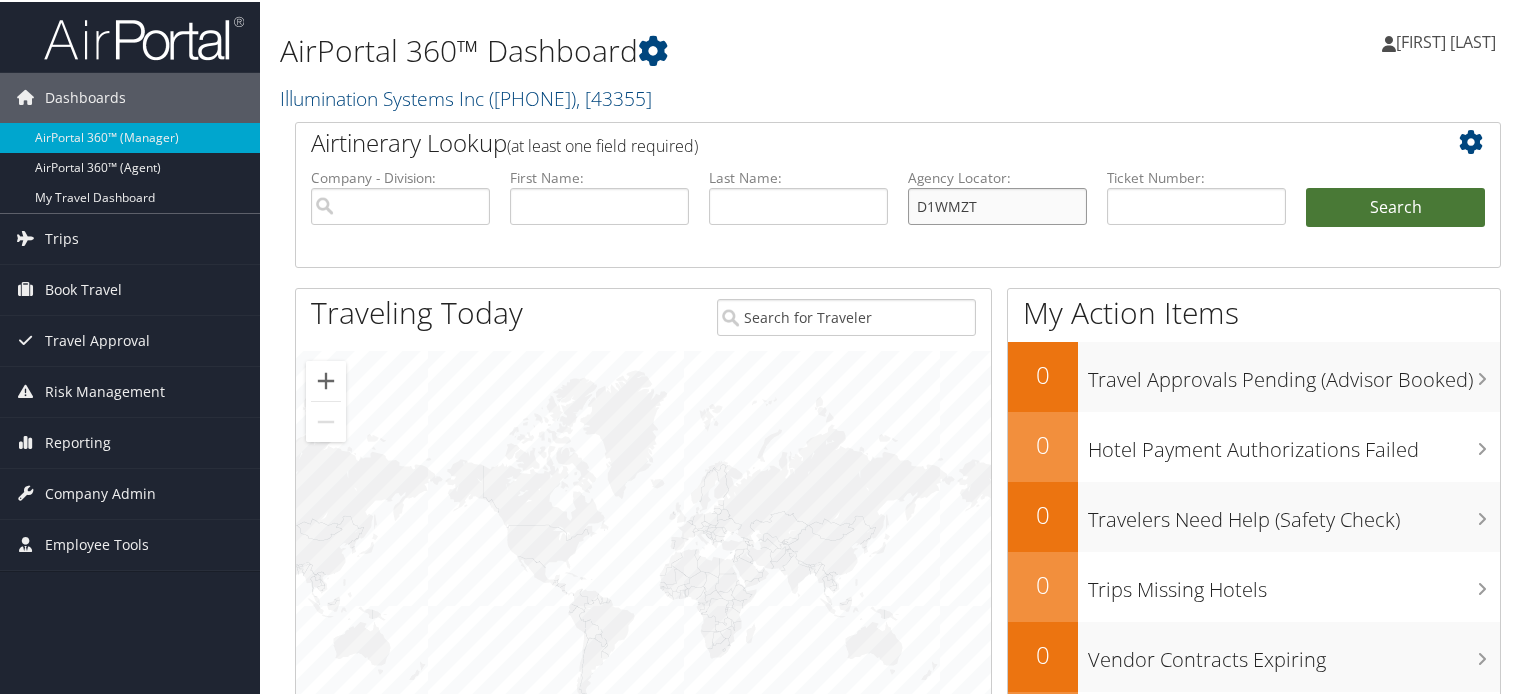 type on "D1WMZT" 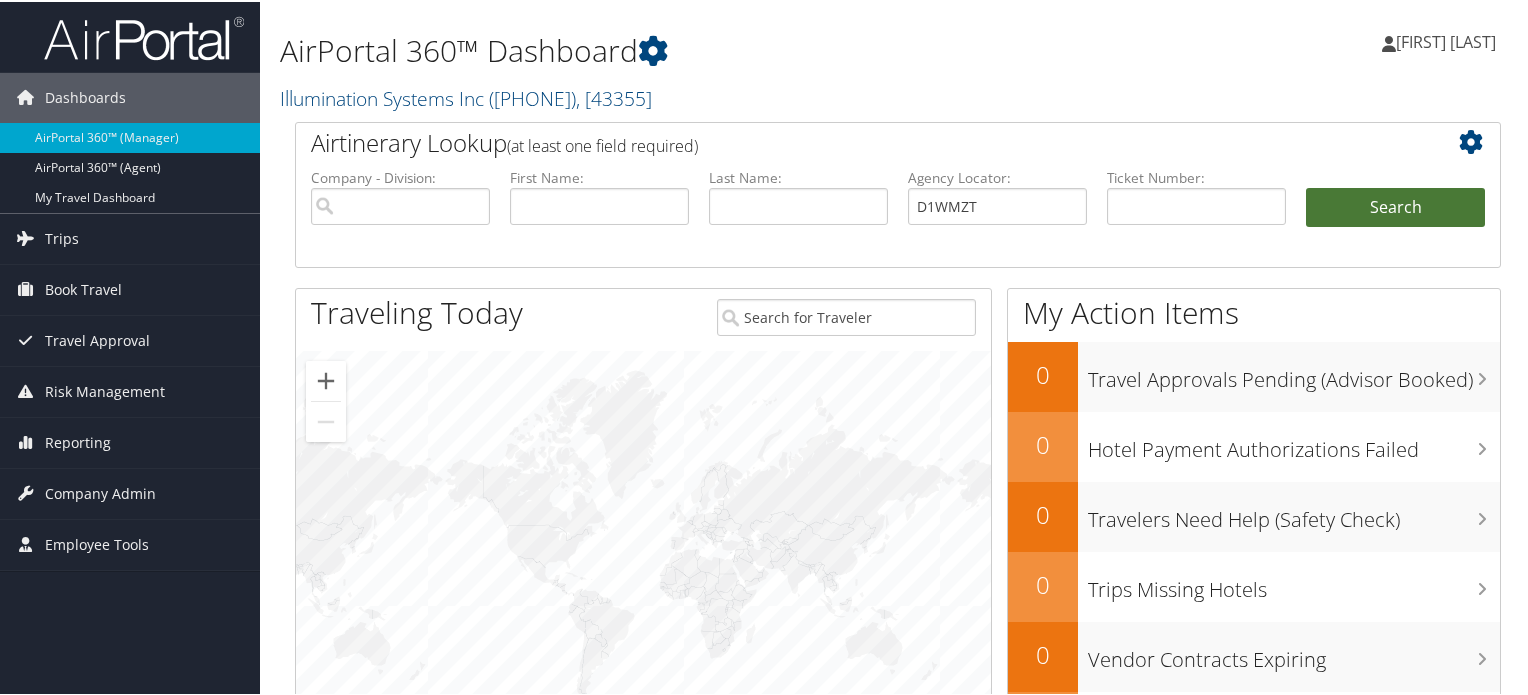click on "Search" at bounding box center [1395, 206] 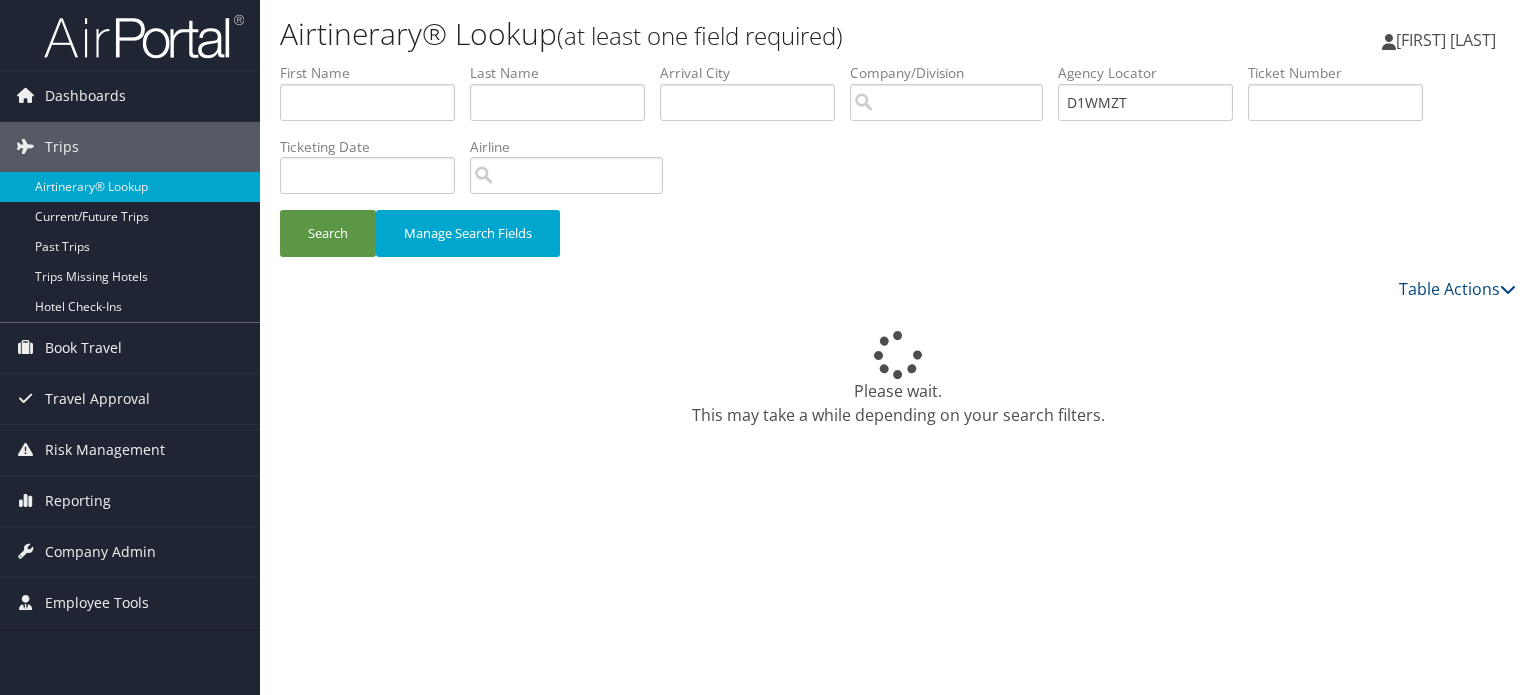 scroll, scrollTop: 0, scrollLeft: 0, axis: both 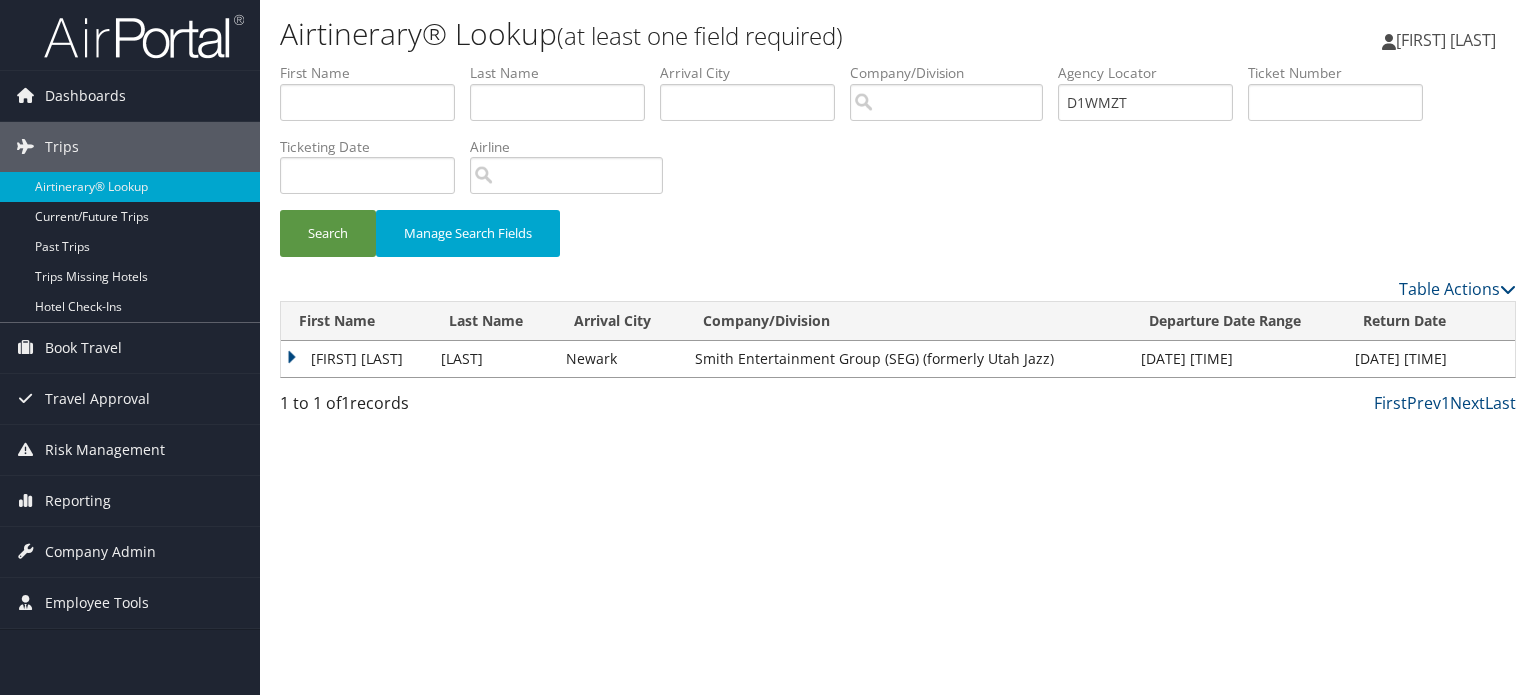 click on "[FIRST] [LAST]" at bounding box center (356, 359) 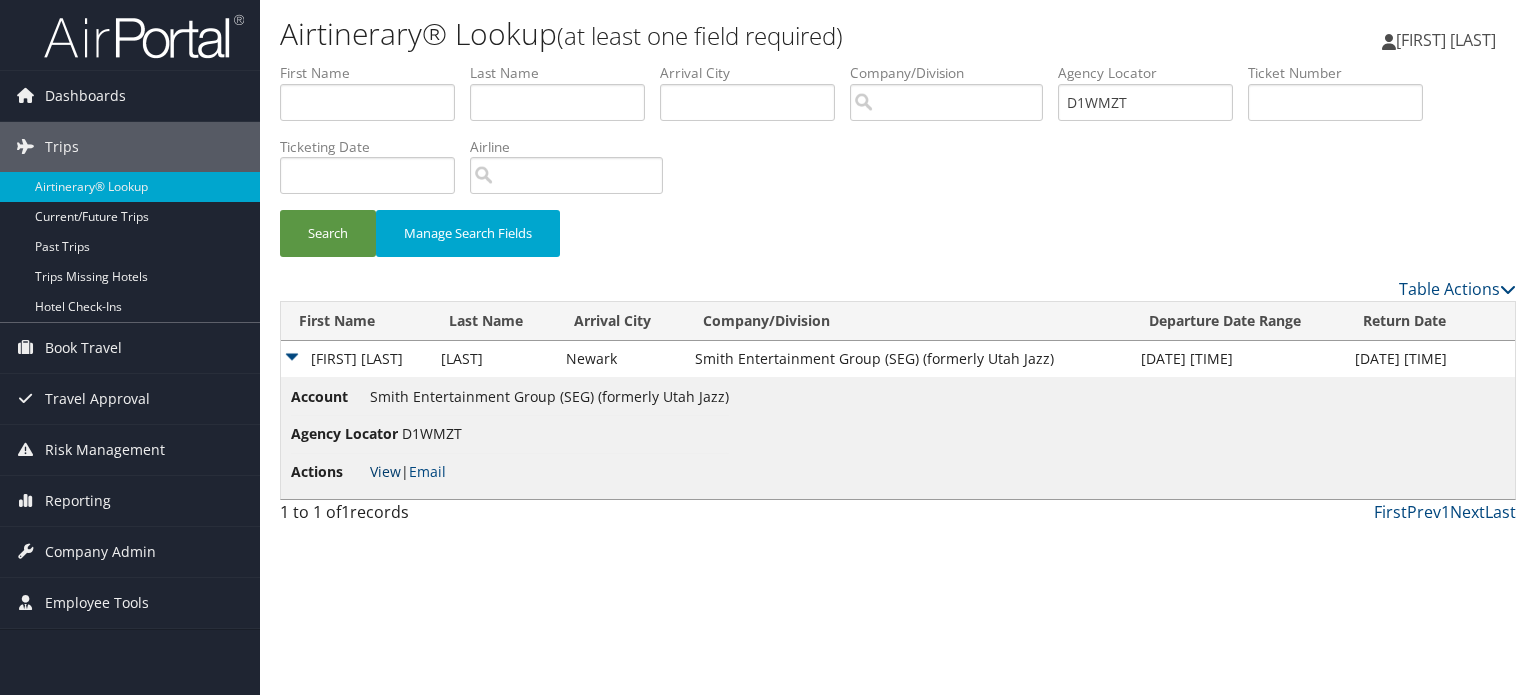 click on "View" at bounding box center [385, 471] 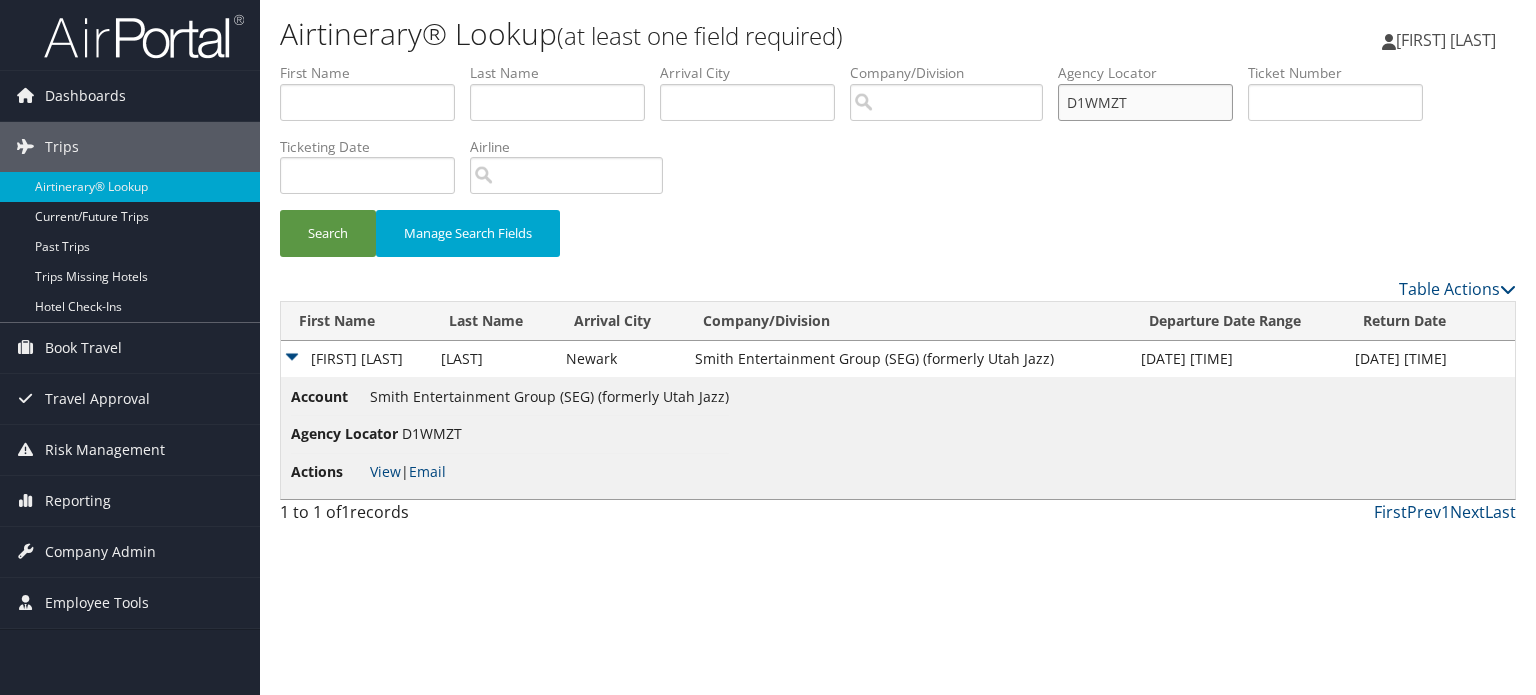 drag, startPoint x: 1180, startPoint y: 104, endPoint x: 1012, endPoint y: 83, distance: 169.30742 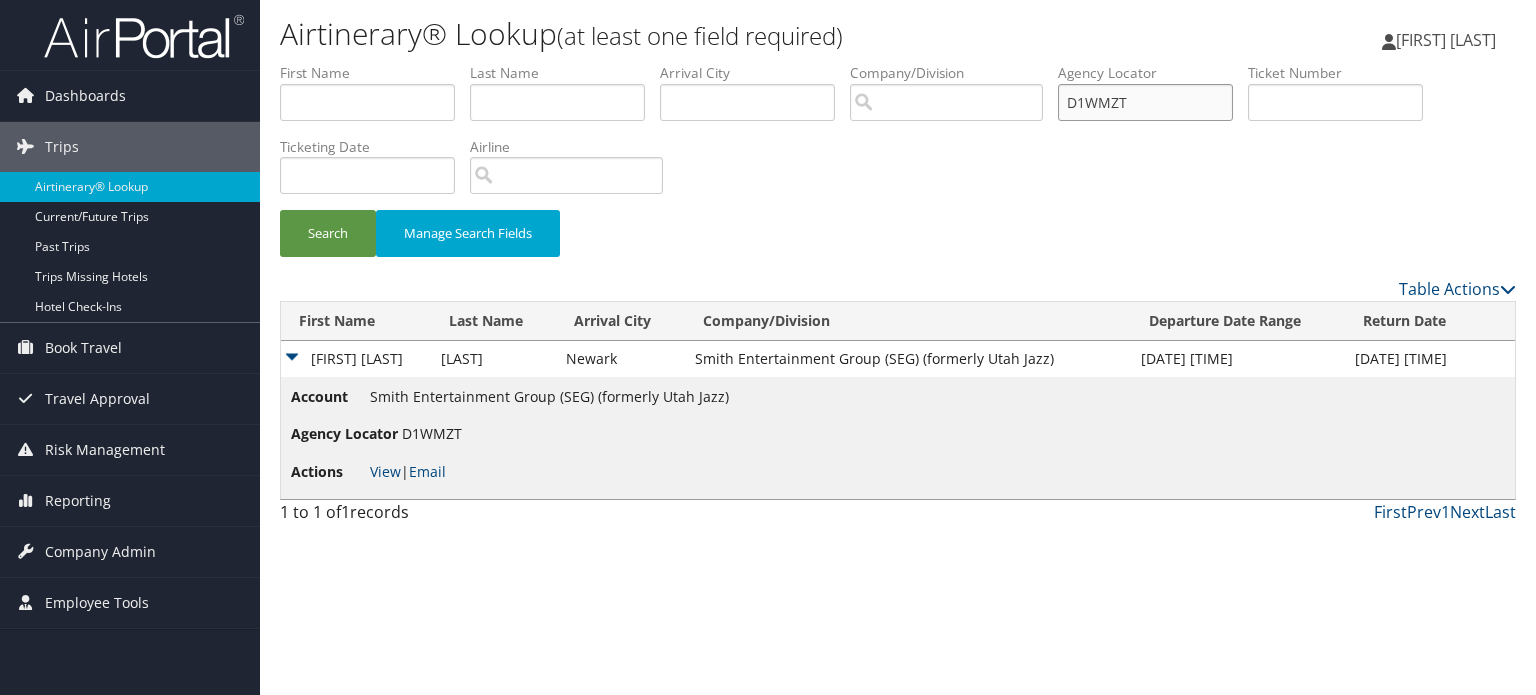 click on "[FIRST] [LAST] [CITY] [CITY] [COMPANY] [CODE] [DATE] [AGENCY] [TICKET] [DATE] [INVOICE] [FLIGHT] [AGENT] [CONFIRMATION] [CONFIRMATION] [CREDIT] [AIRLINE] [CAR] [HOTEL] [RAIL] [AUTHORIZATION] [CLIENT] [COST] [DEPARTMENT] [EXPLANATION] [MANAGER] [PROJECT] [PURPOSE] [REGION] [TRAVELER]" at bounding box center (898, 63) 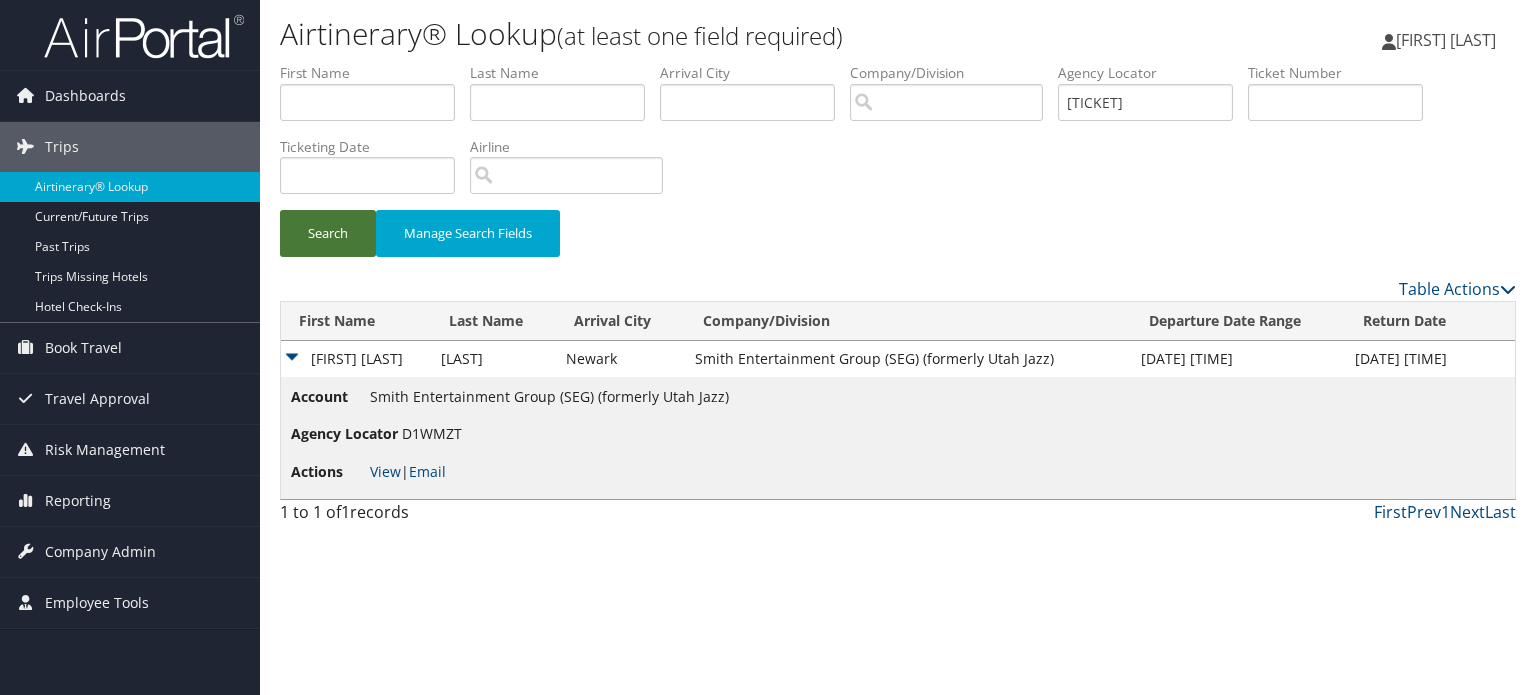 click on "Search" at bounding box center (328, 233) 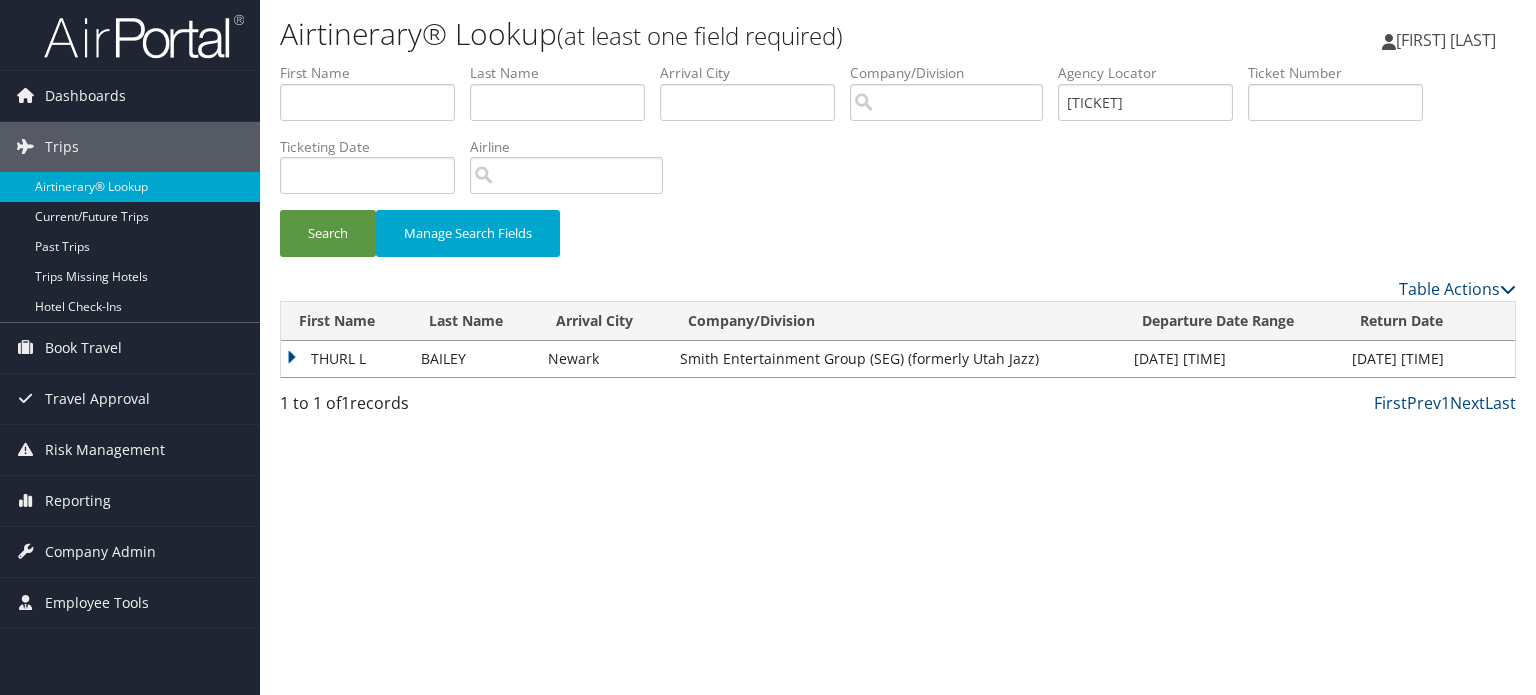 click on "THURL L" at bounding box center (346, 359) 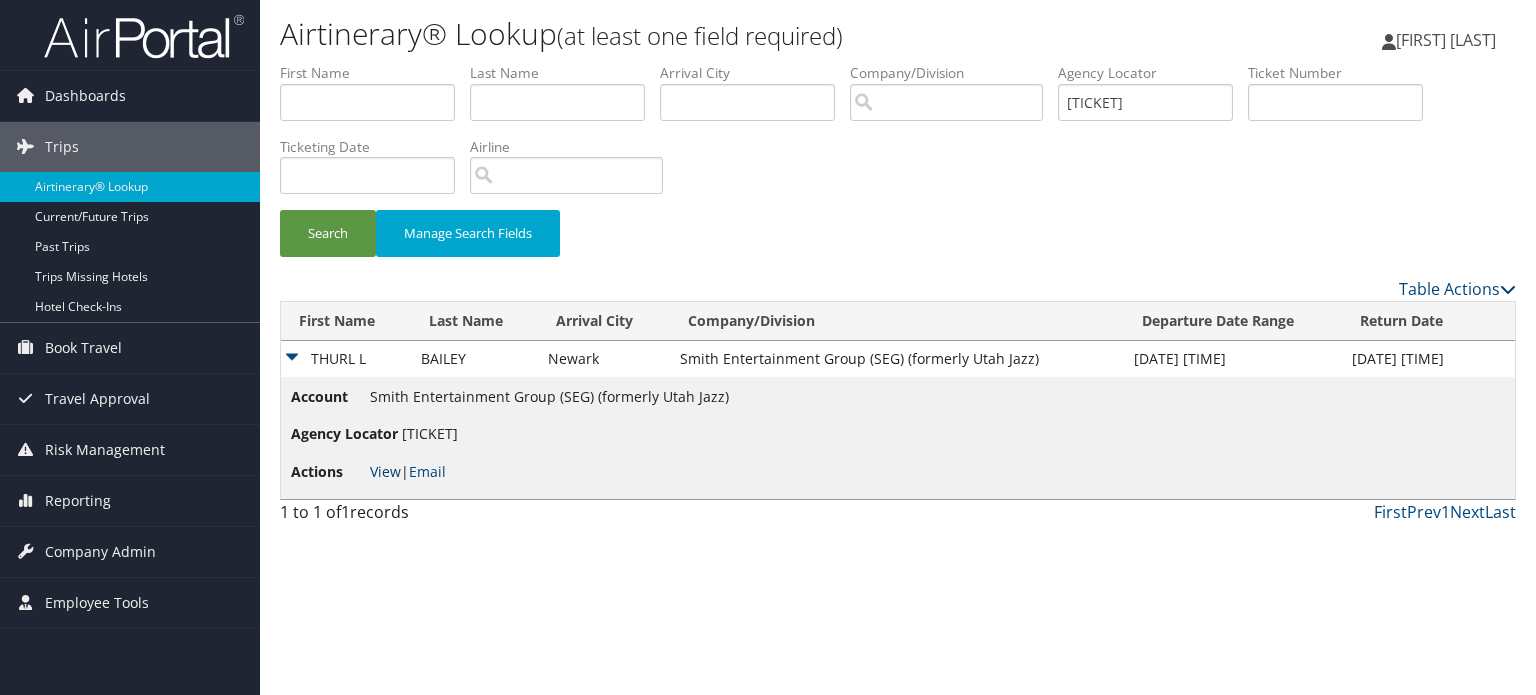 click on "View" at bounding box center [385, 471] 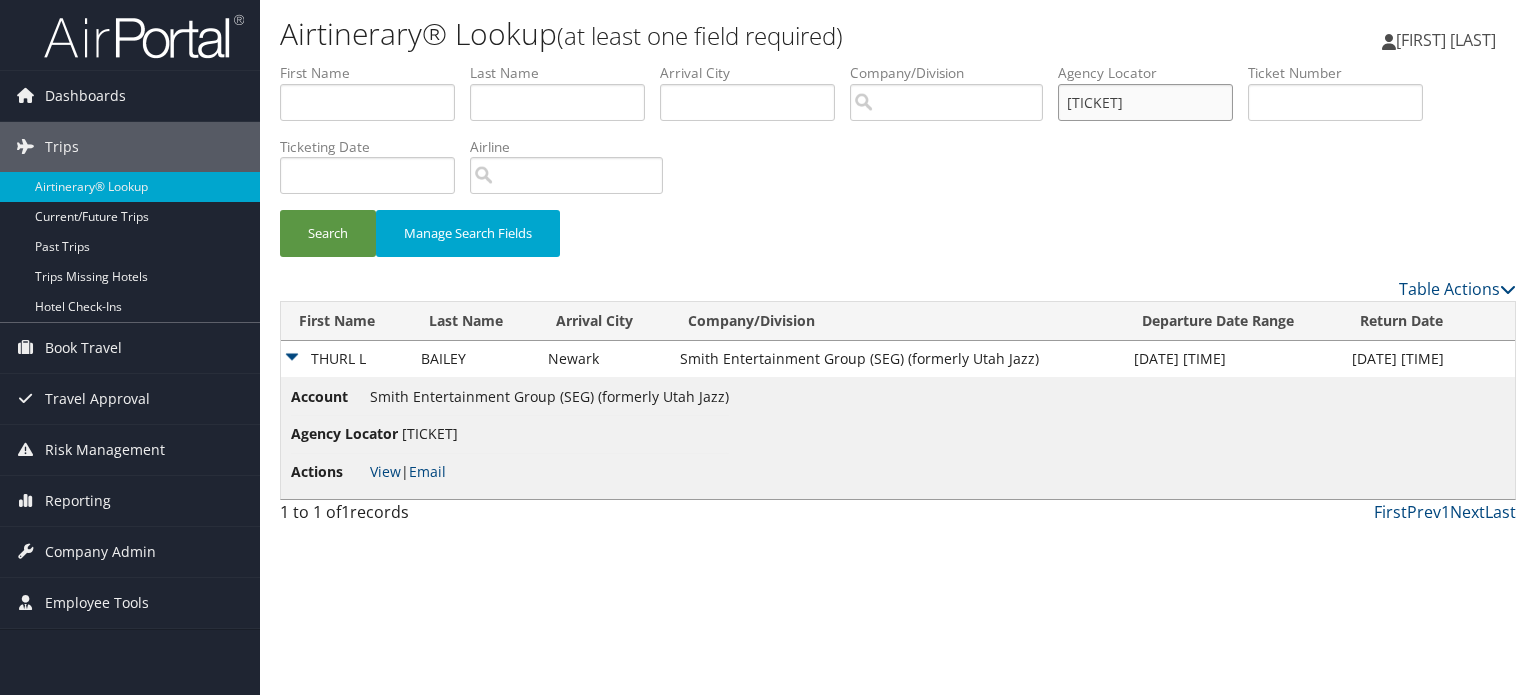 click on "D1WLF9" at bounding box center [1145, 102] 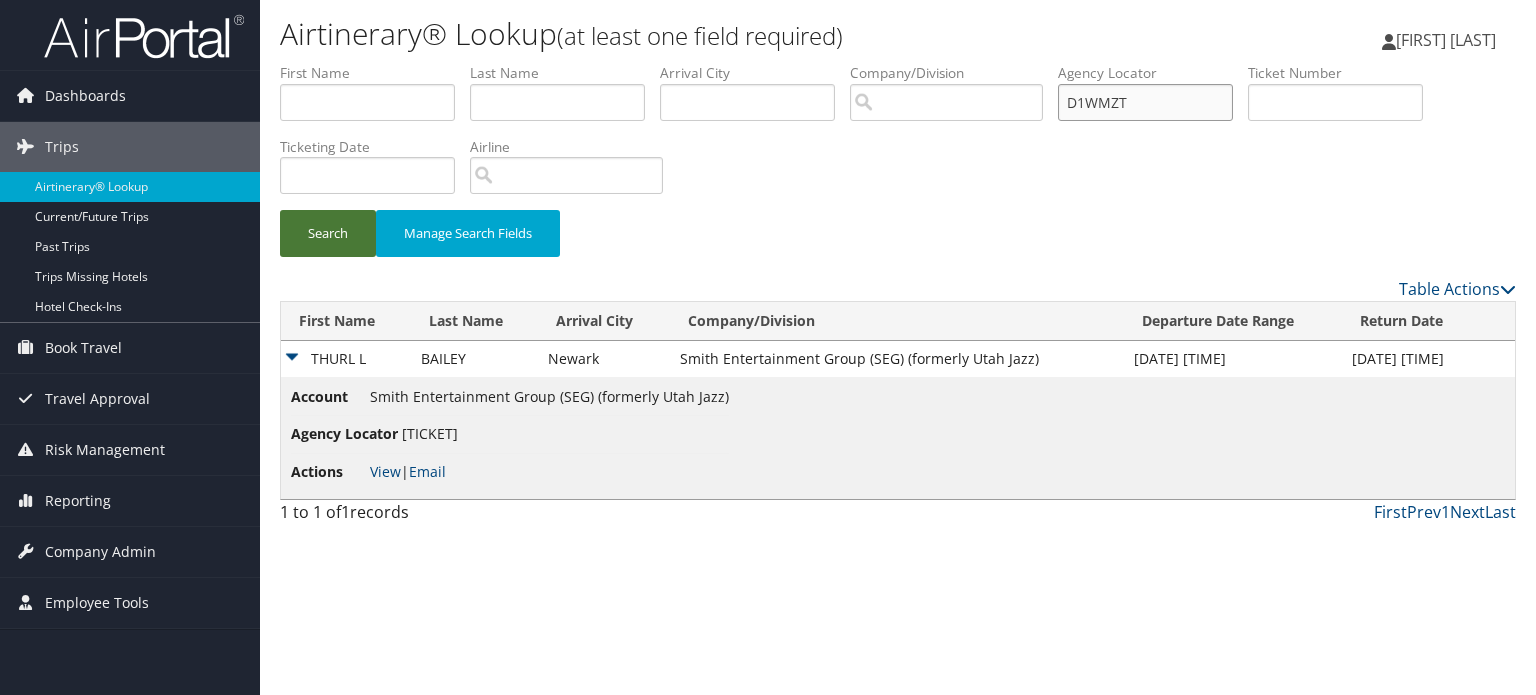 type on "D1WMZT" 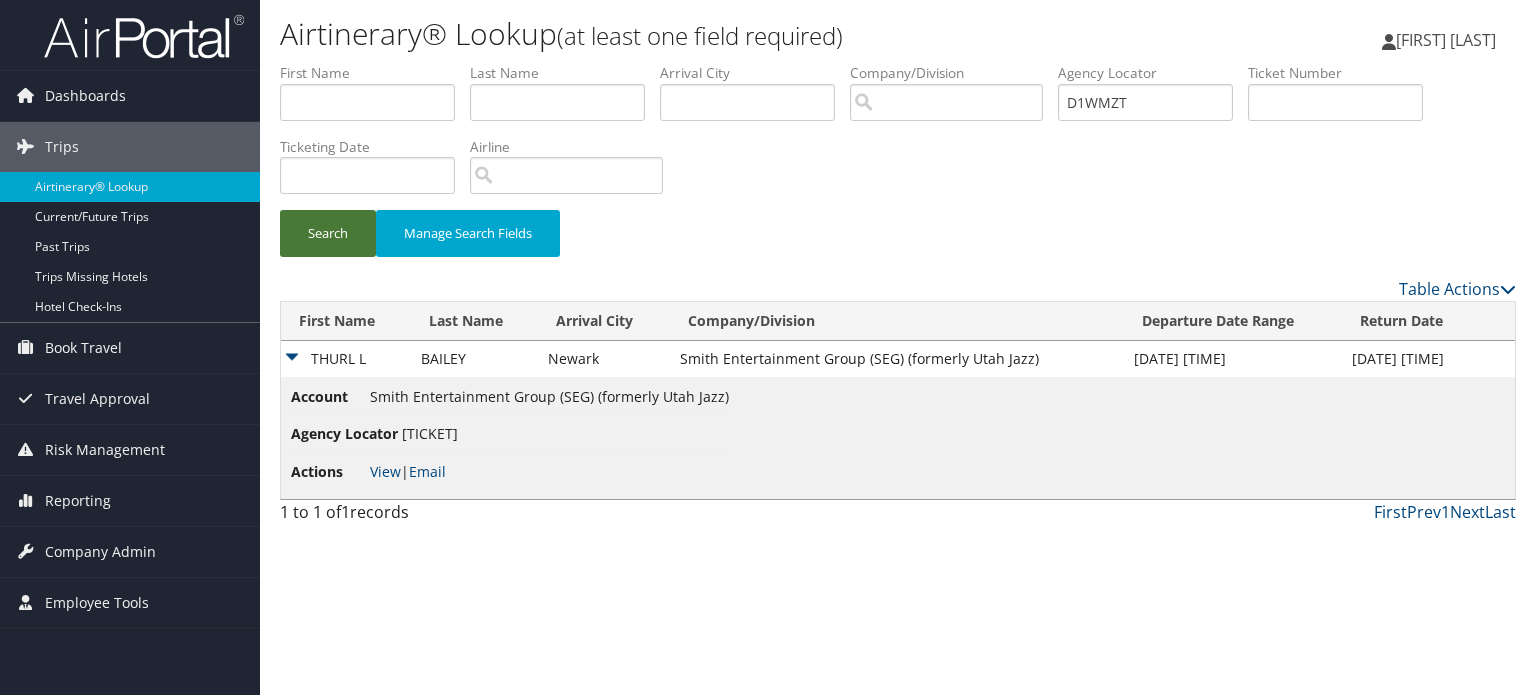 click on "Search" at bounding box center [328, 233] 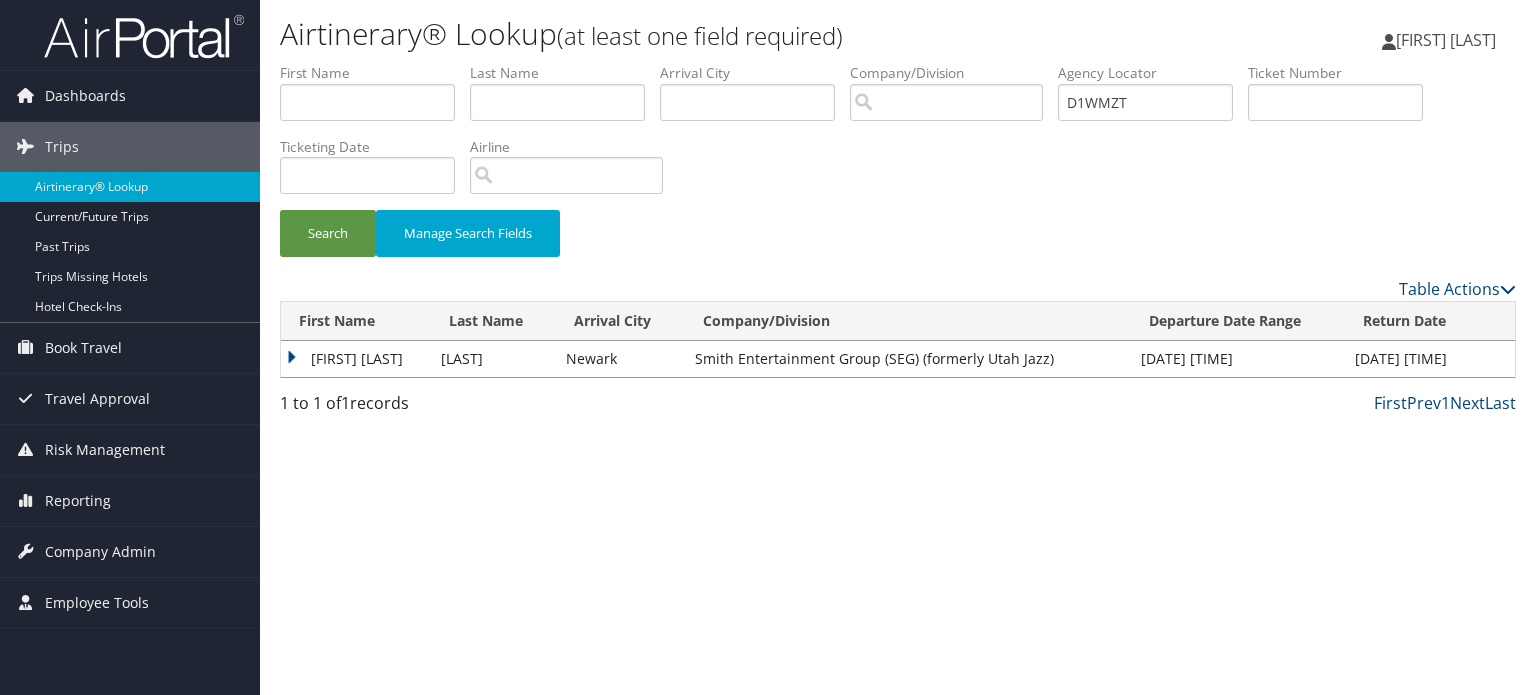 click on "JEREMY DUSTIN" at bounding box center [356, 359] 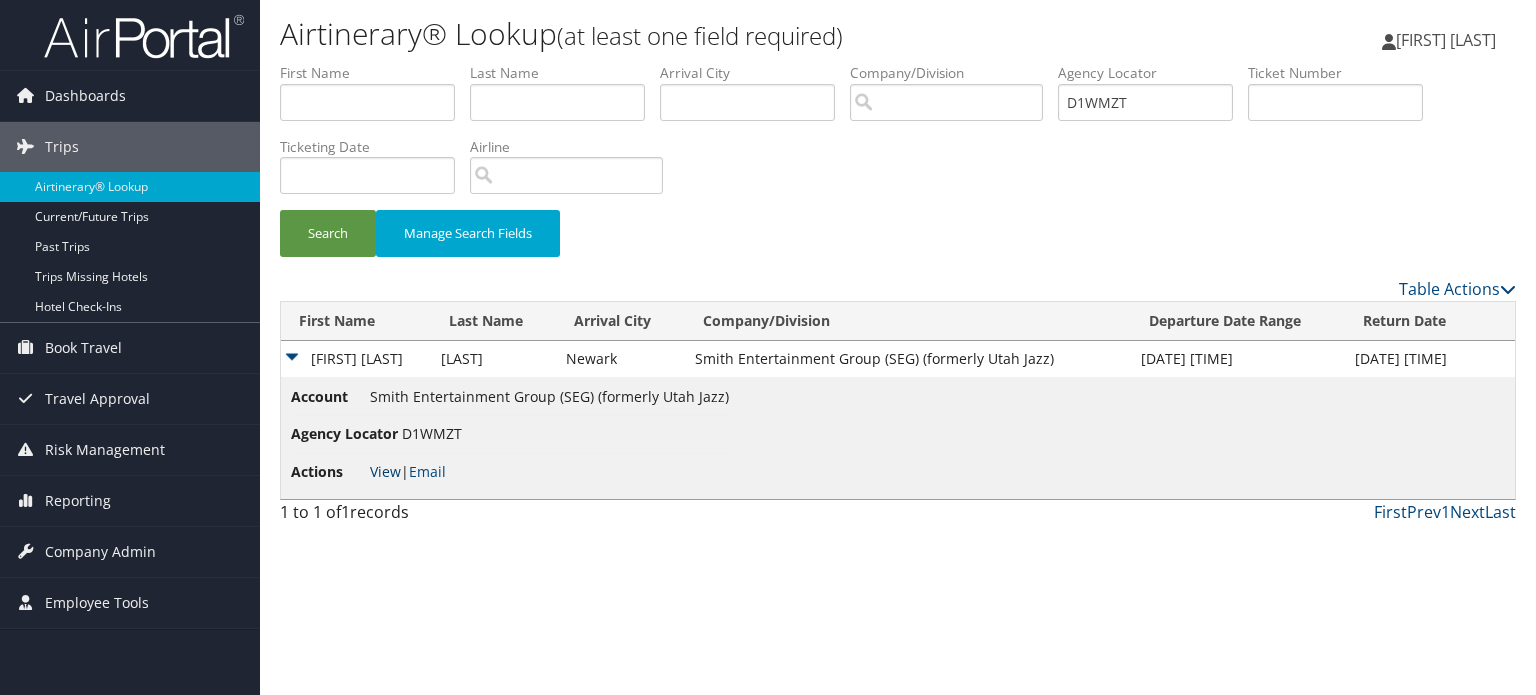 click on "View" at bounding box center (385, 471) 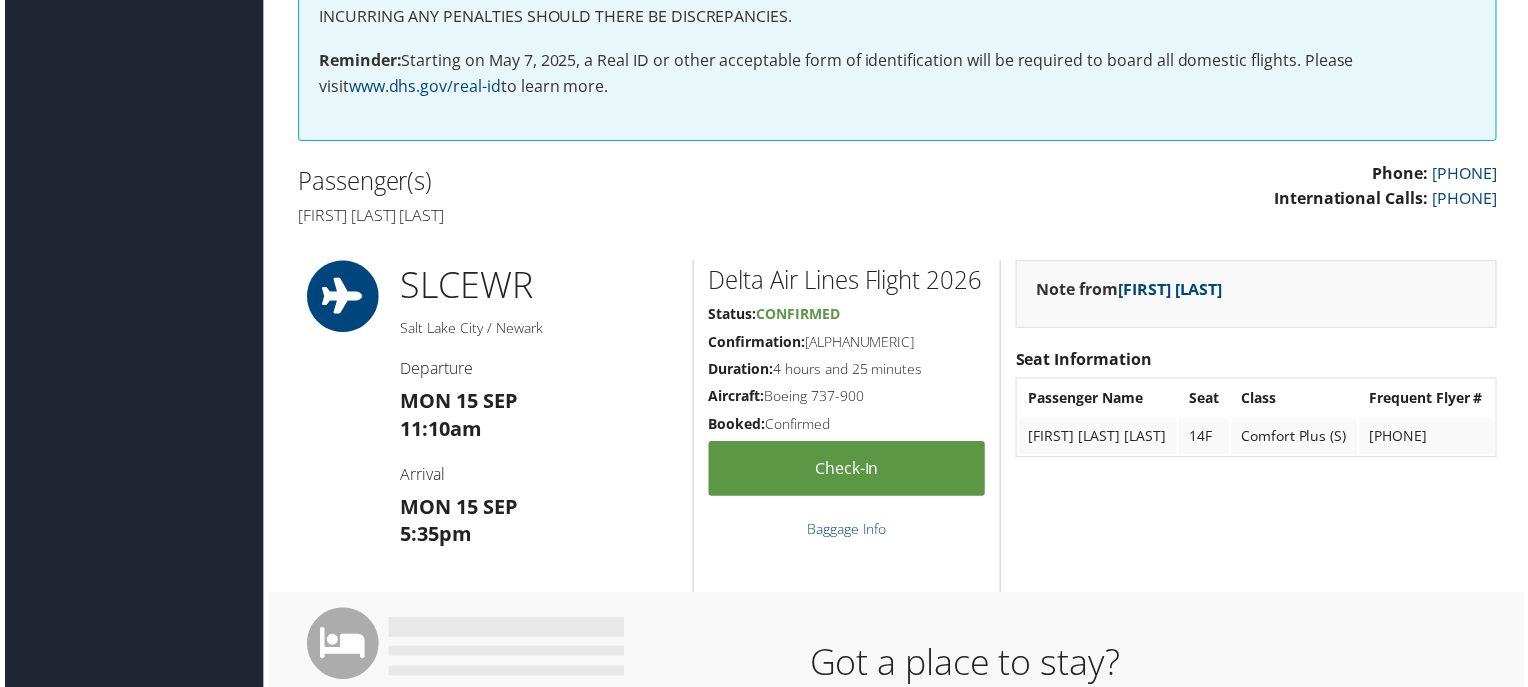 scroll, scrollTop: 0, scrollLeft: 0, axis: both 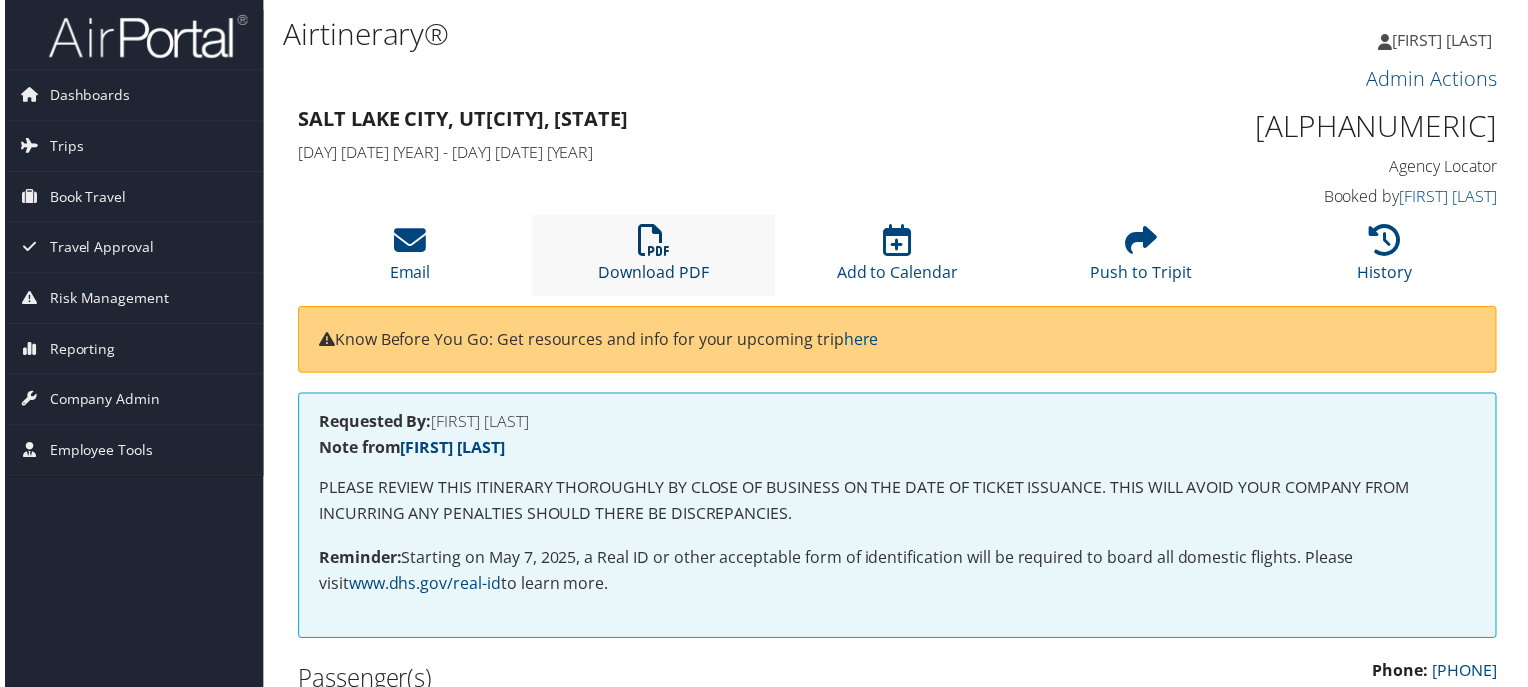 click at bounding box center (653, 242) 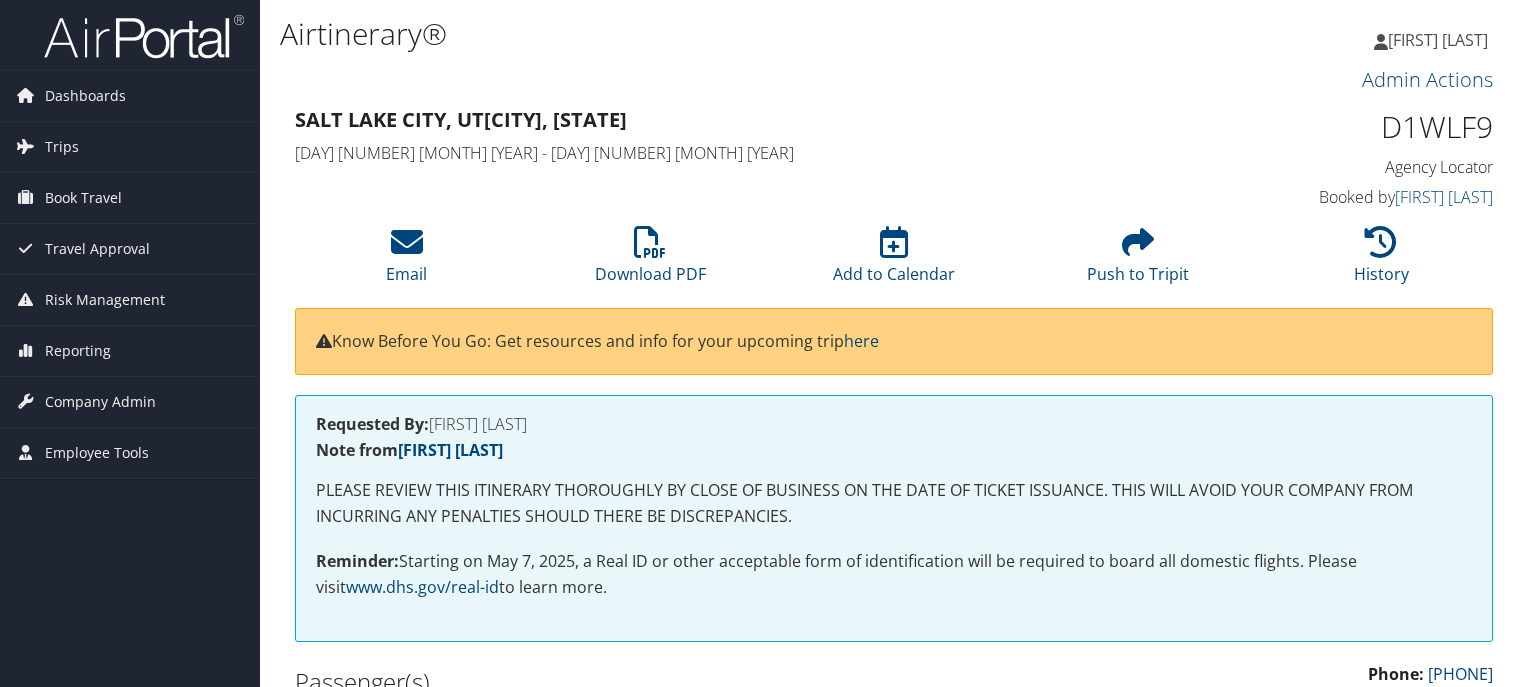 scroll, scrollTop: 0, scrollLeft: 0, axis: both 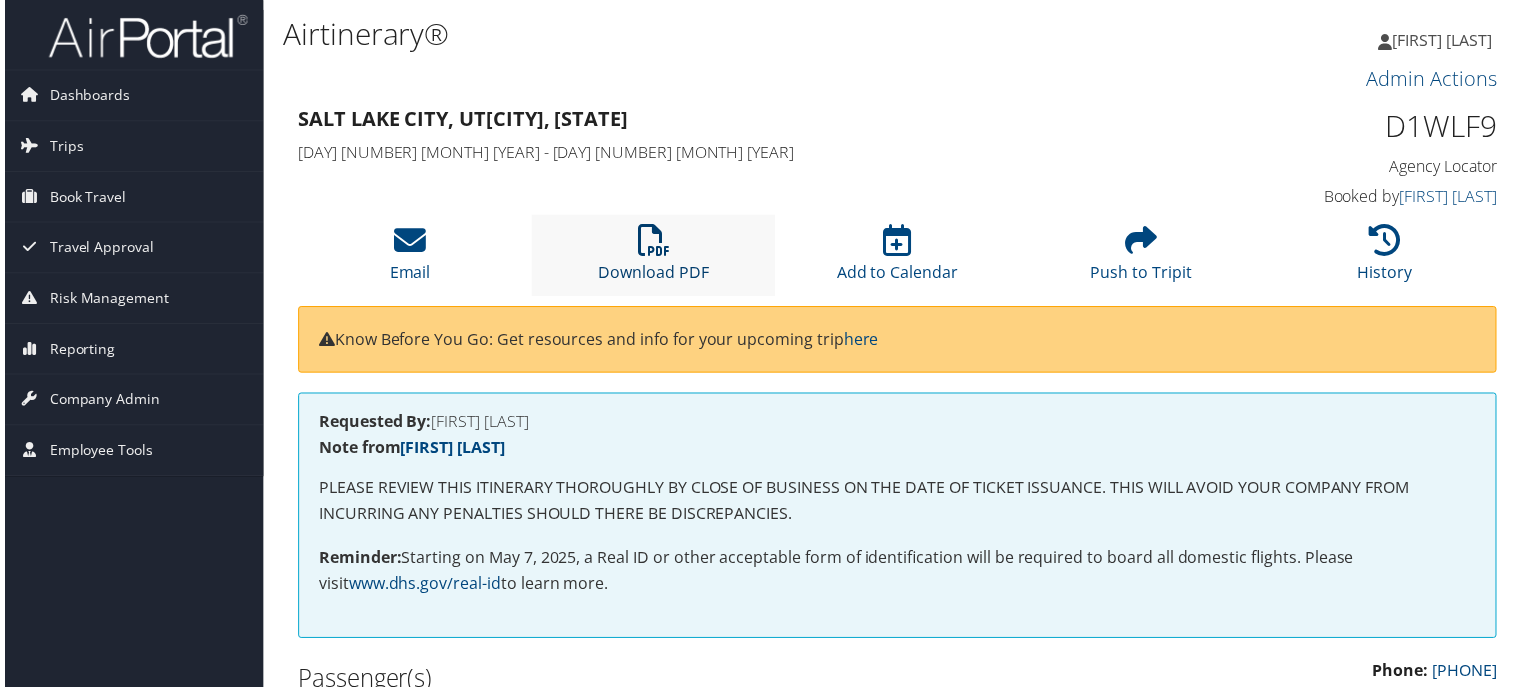 click at bounding box center (653, 242) 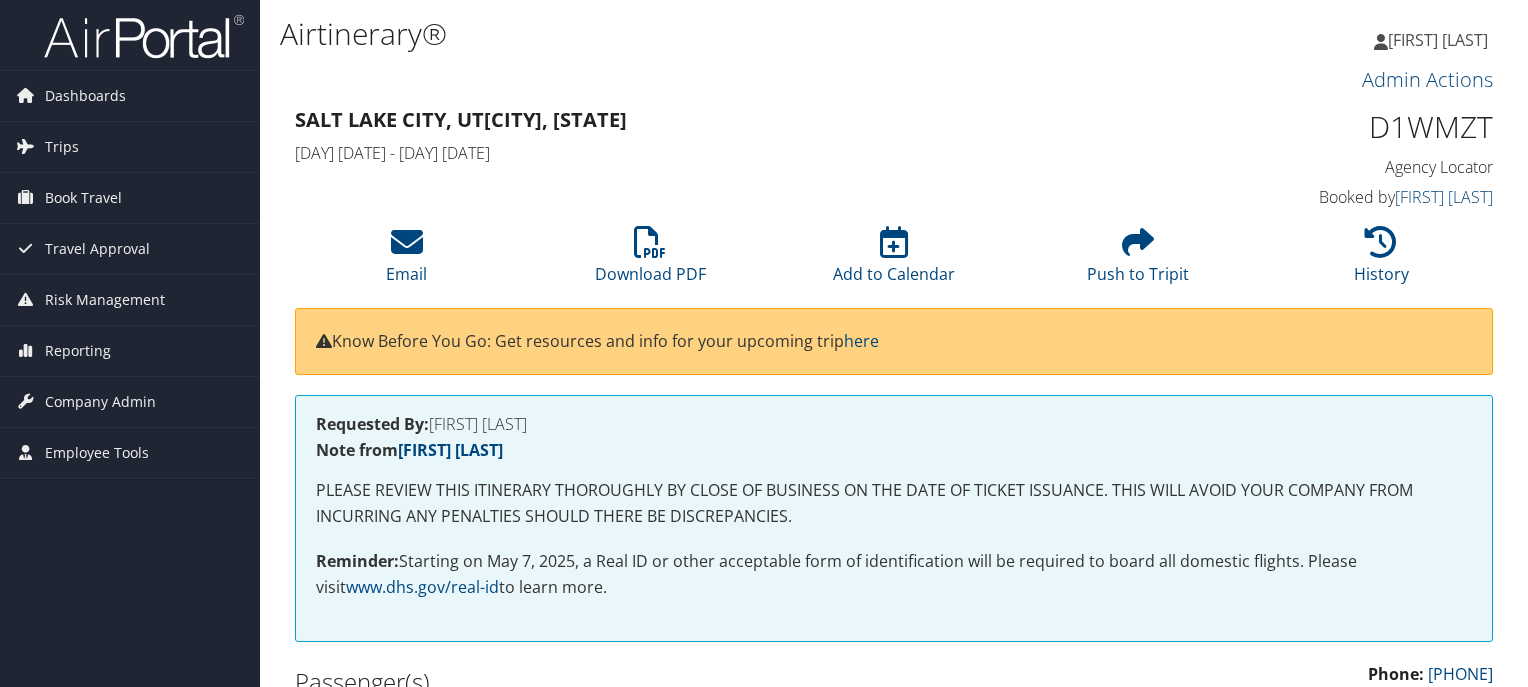 scroll, scrollTop: 0, scrollLeft: 0, axis: both 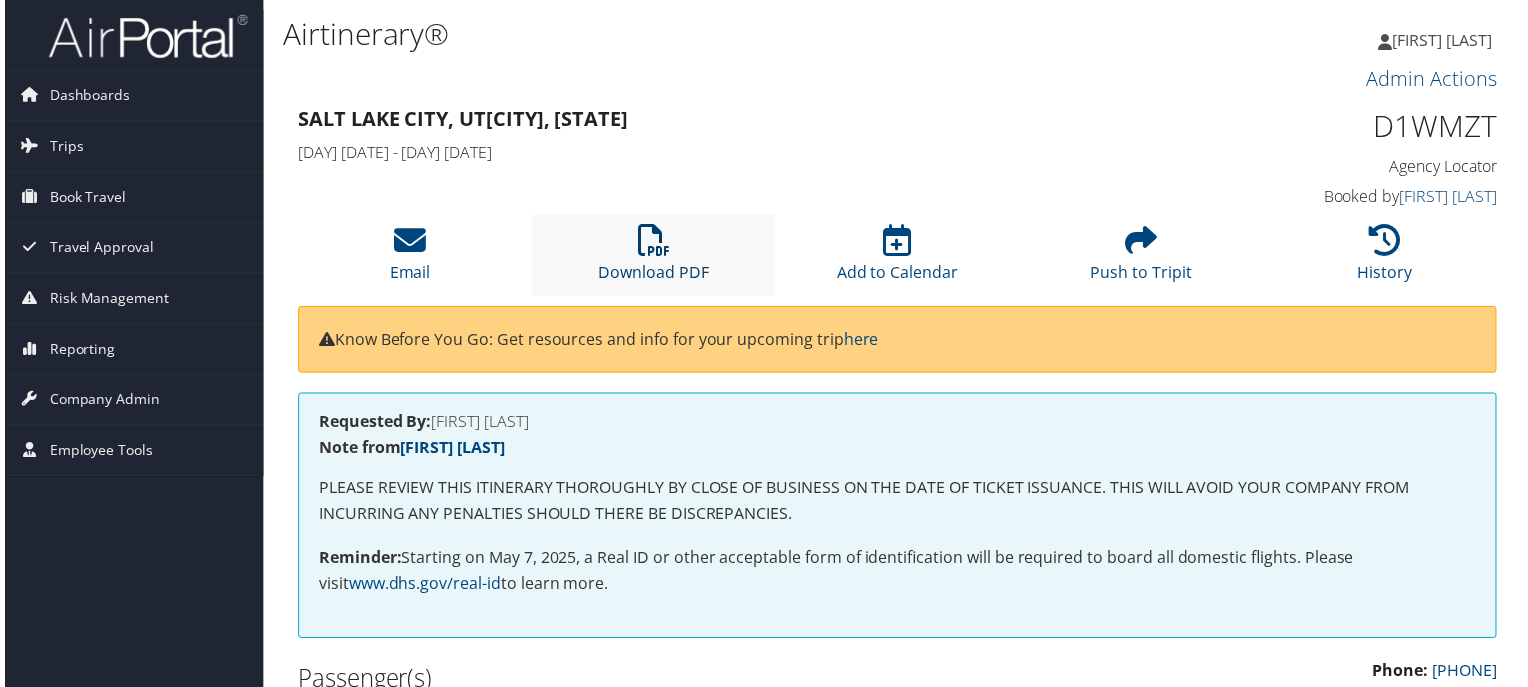 click at bounding box center (653, 242) 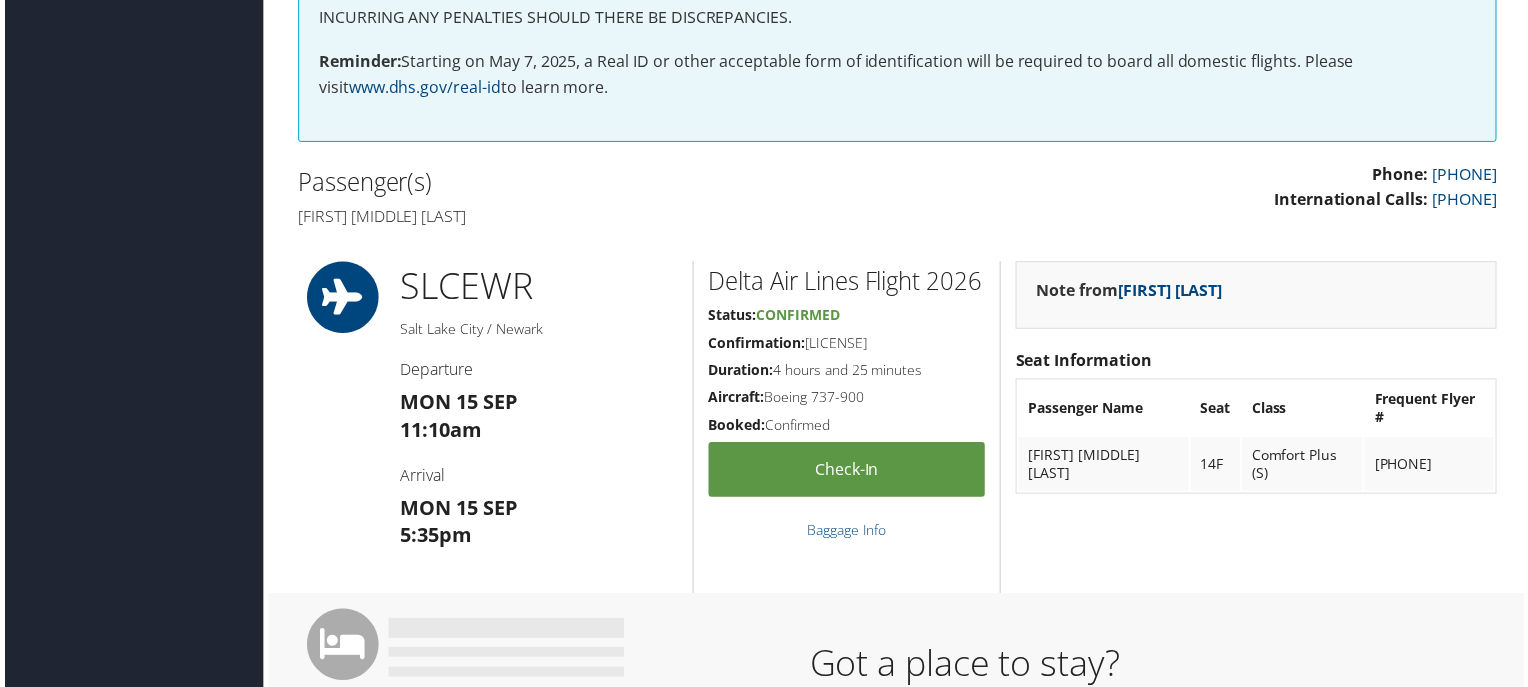 scroll, scrollTop: 500, scrollLeft: 0, axis: vertical 